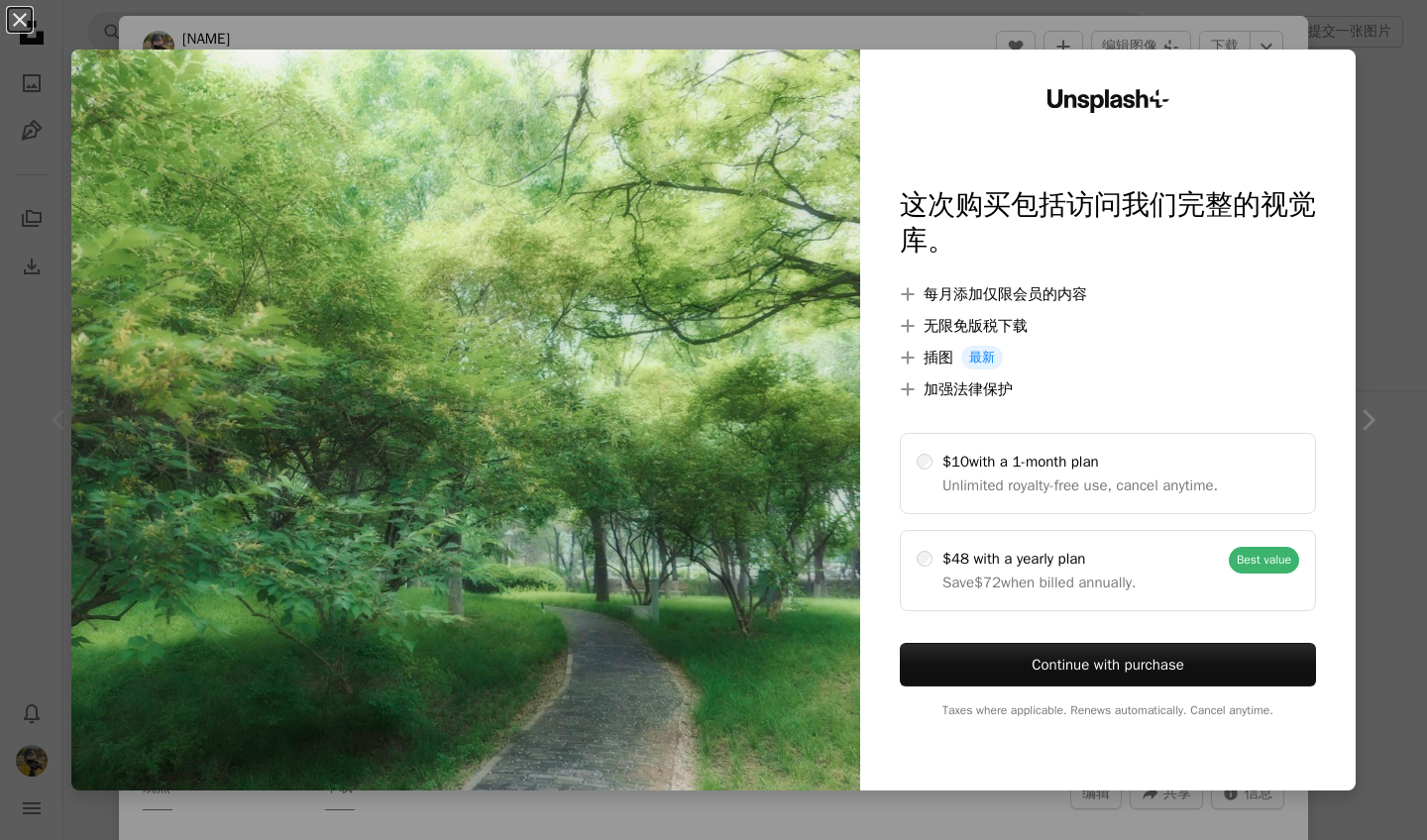 scroll, scrollTop: 0, scrollLeft: 0, axis: both 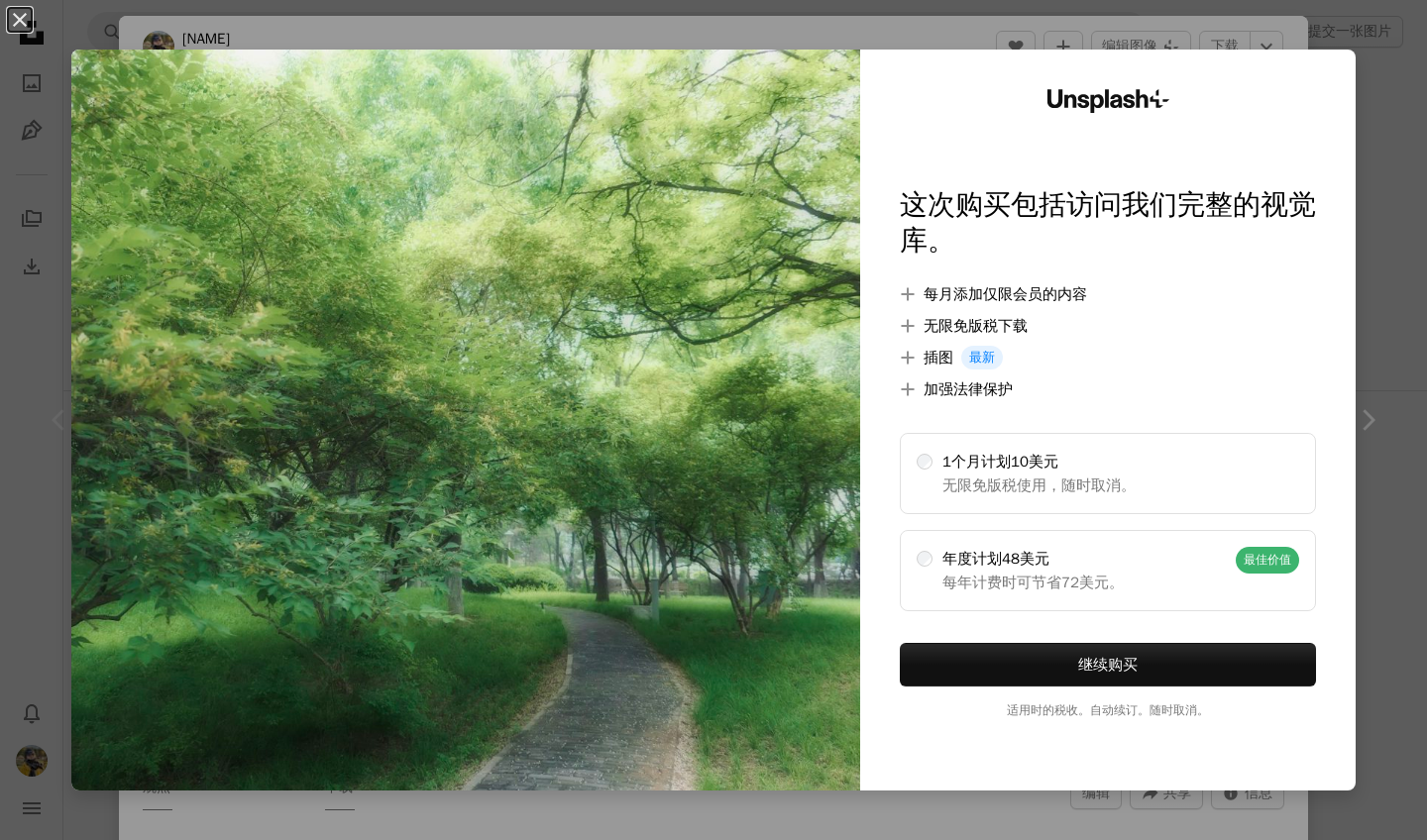 click on "1个月计划 10美元 无限免版税使用，随时取消。 年度计划 48美元 每年计费时 可节省 72美元 。 最佳价值 继续购买 适用时的税收。自动续订。随时取消。" at bounding box center [714, 420] 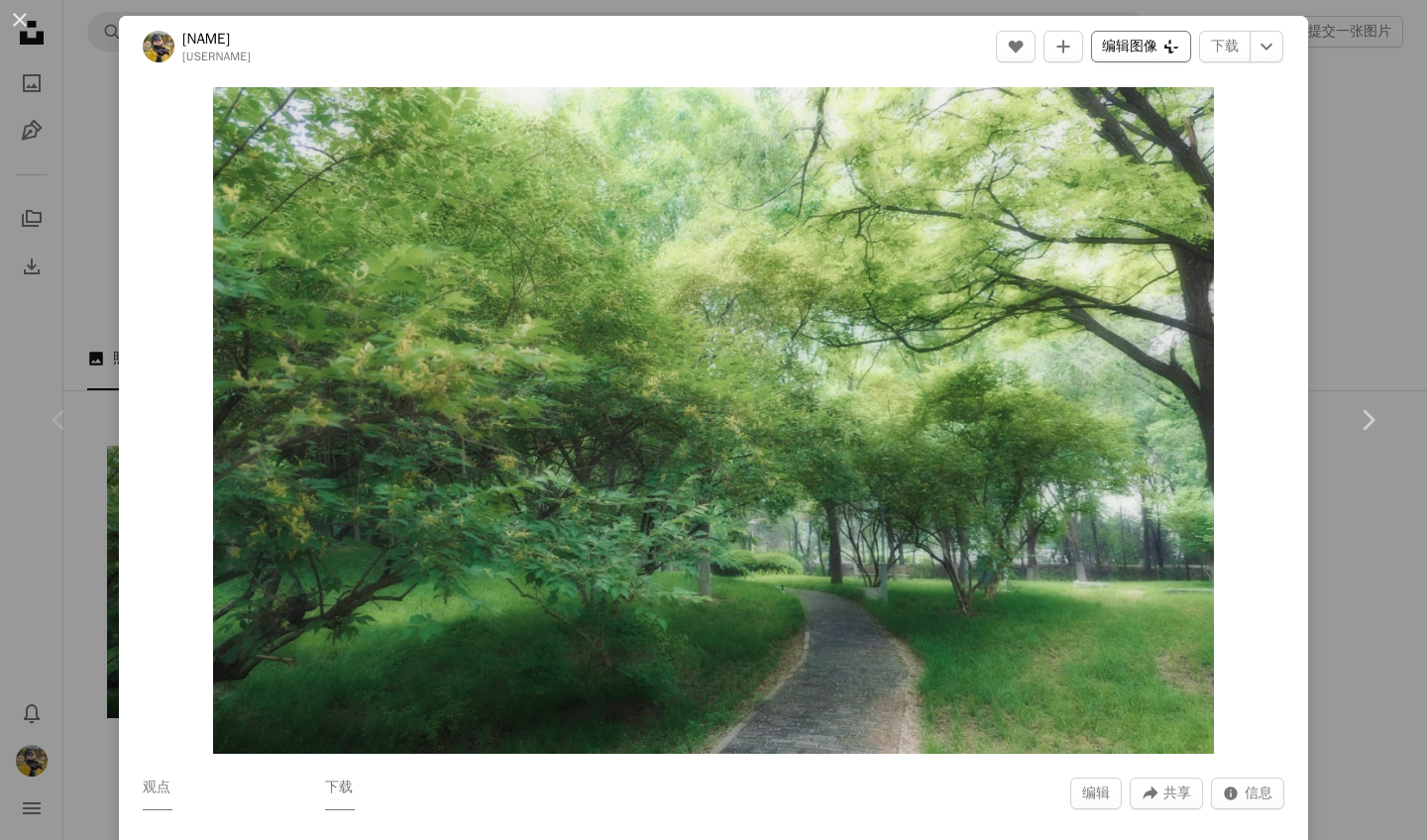click on "编辑图像   Plus sign for Unsplash+" at bounding box center [1141, 47] 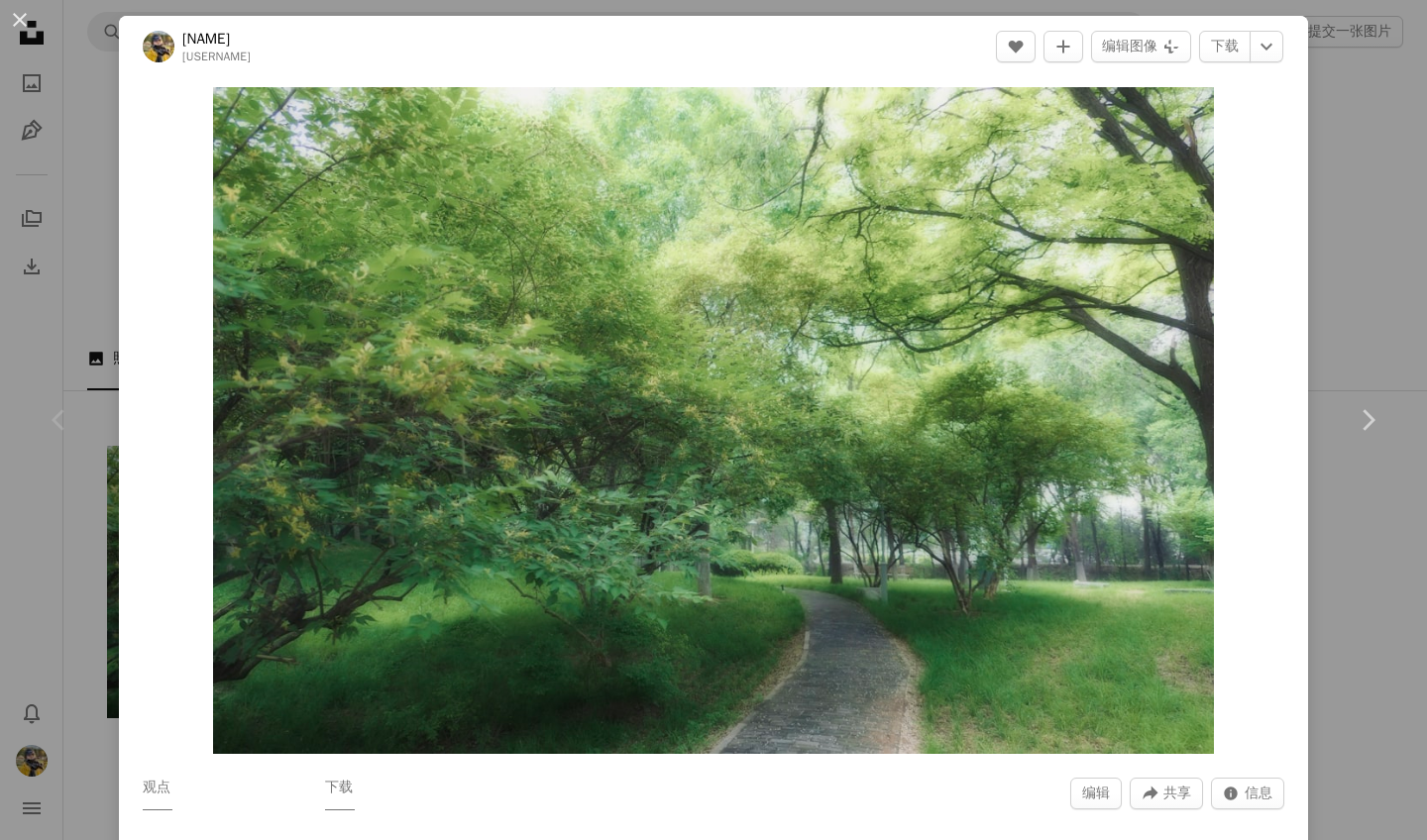 click on "1个月计划 10美元 无限免版税使用，随时取消。 年度计划 48美元 每年计费时 可节省 72美元 。 最佳价值 继续购买 适用时的税收。自动续订。随时取消。" at bounding box center [714, 1859] 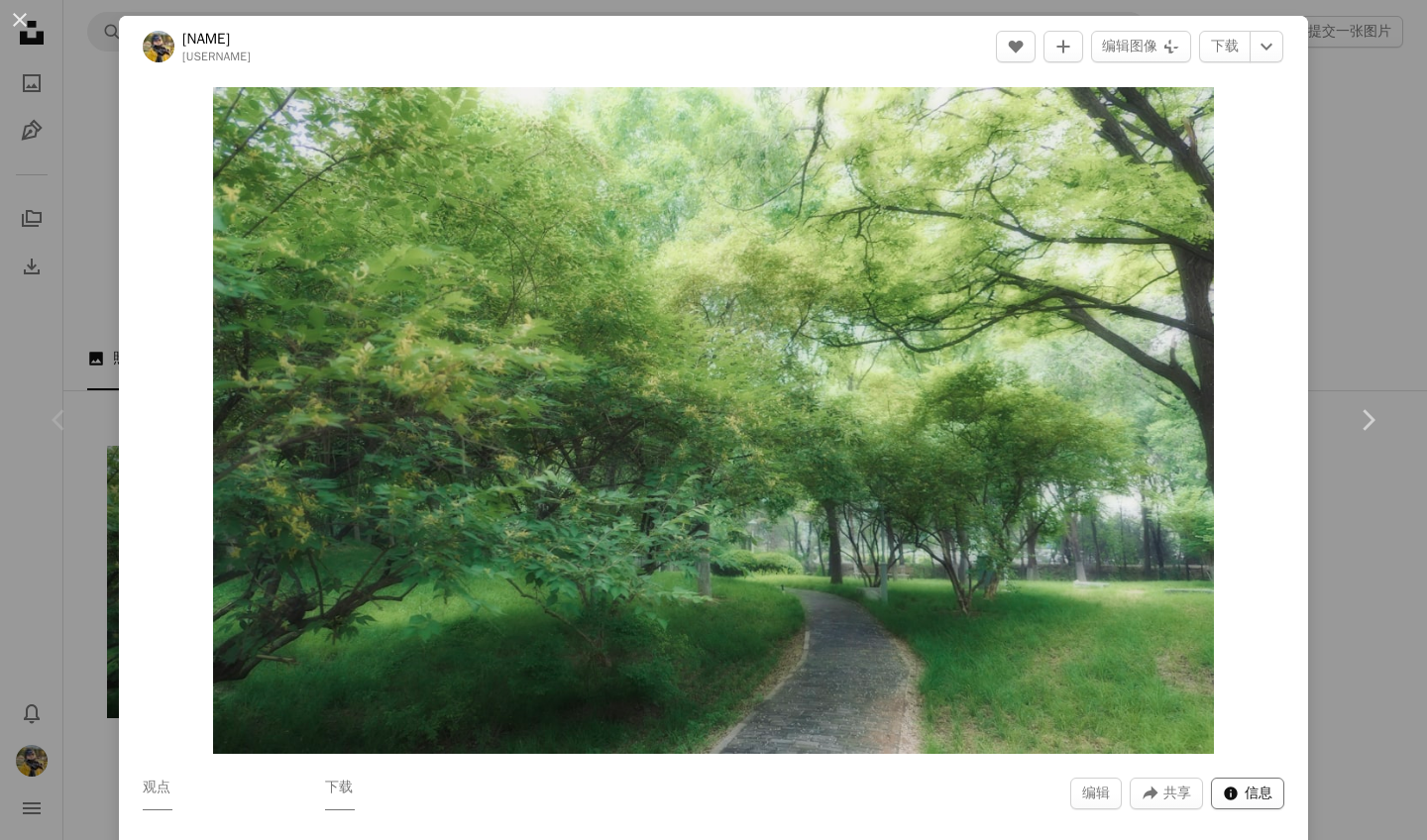 click on "信息" at bounding box center [1259, 793] 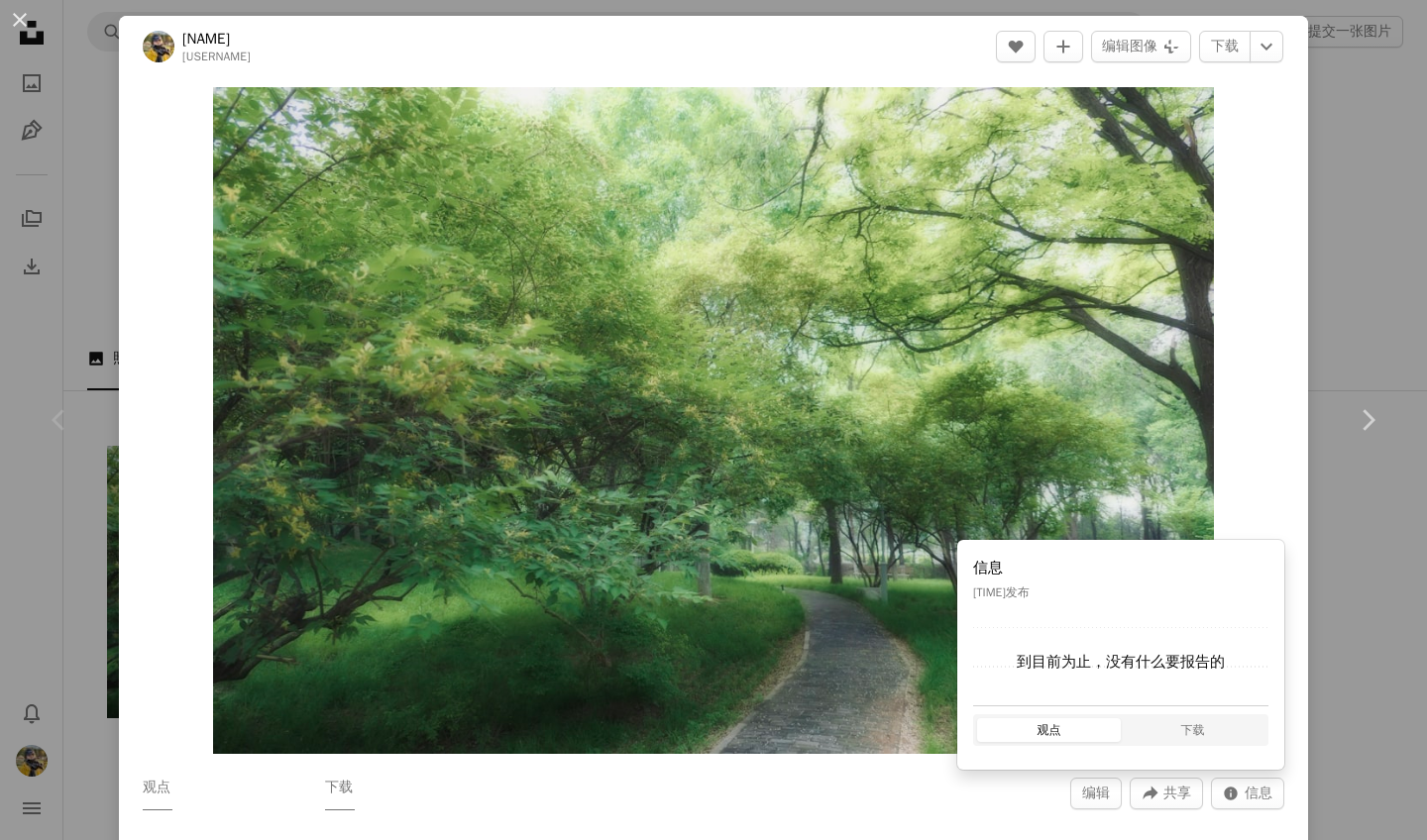 click on "Zoom in" at bounding box center [714, 420] 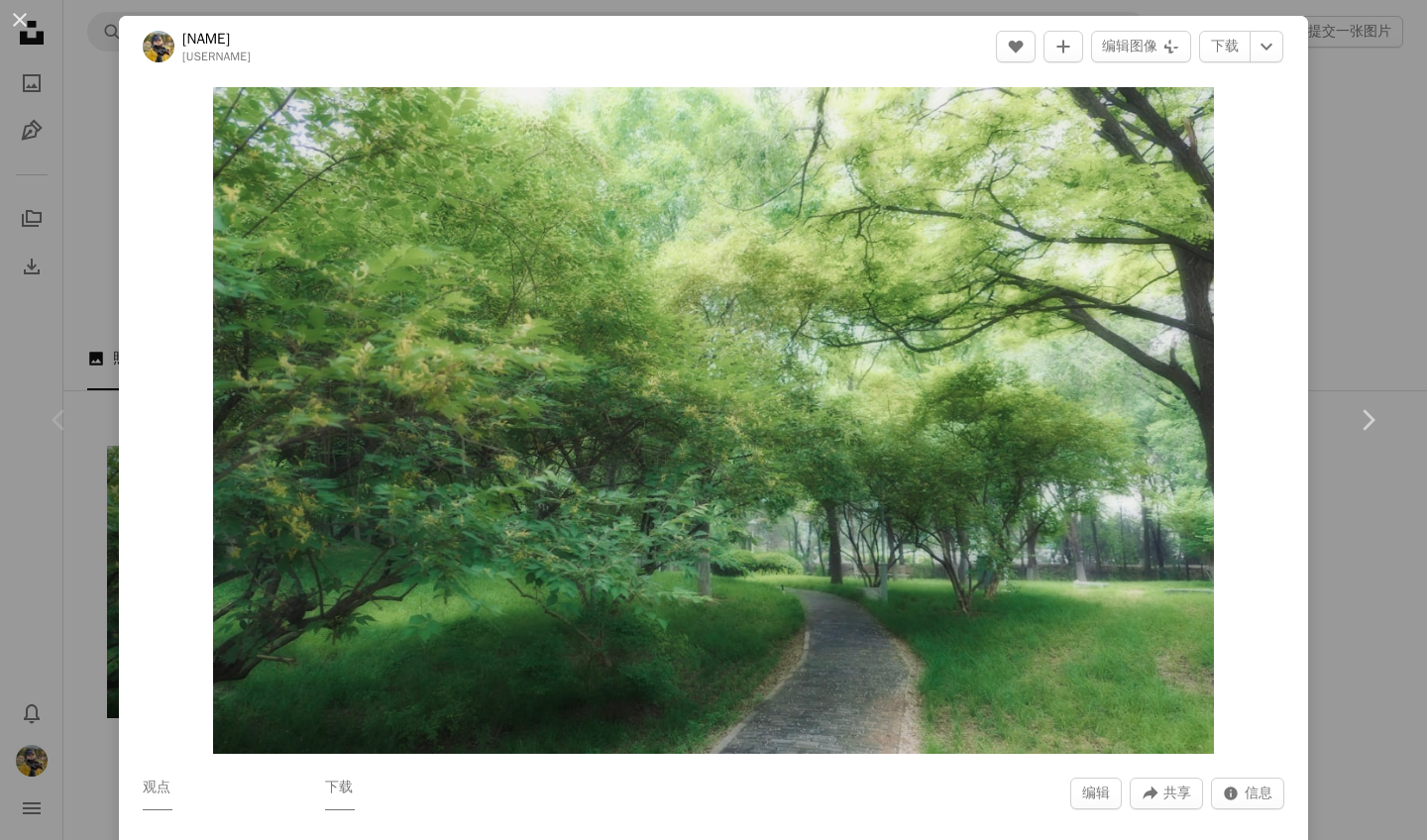 click on "An X shape Chevron left Chevron right [USERNAME] [USERNAME] Edit A heart A plus sign 编辑图像   Plus sign for Unsplash+ 下载 Chevron down Zoom in 观点 —— 下载 —— 编辑 A forward-right arrow 共享 Info icon 信息 Calendar outlined 10分钟前 发布 Camera 松下，DMC-LX10 Safety 在 Unsplash许可证 下免费使用" at bounding box center [714, 420] 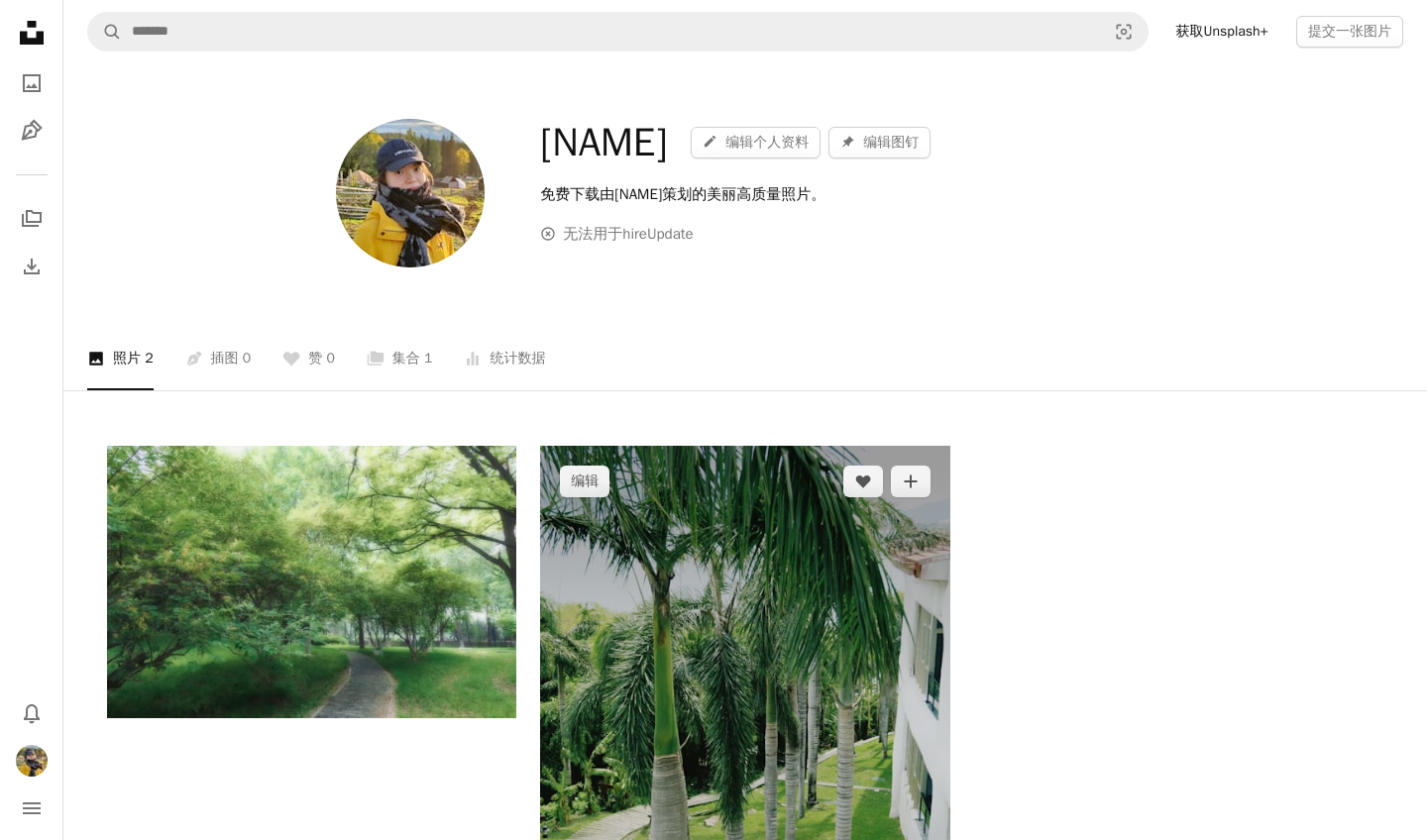 click at bounding box center [744, 753] 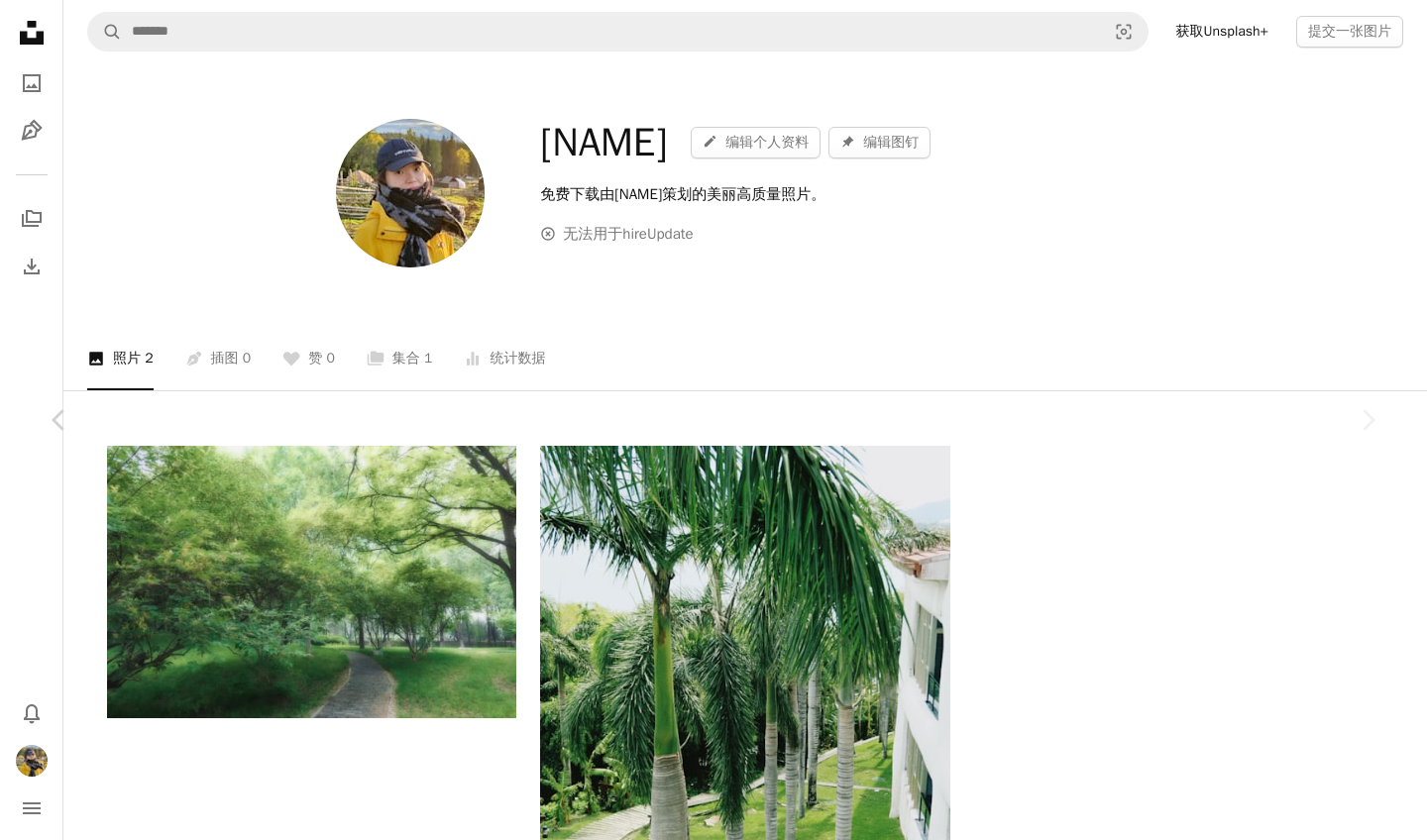 click on "Chevron right" at bounding box center (1368, 420) 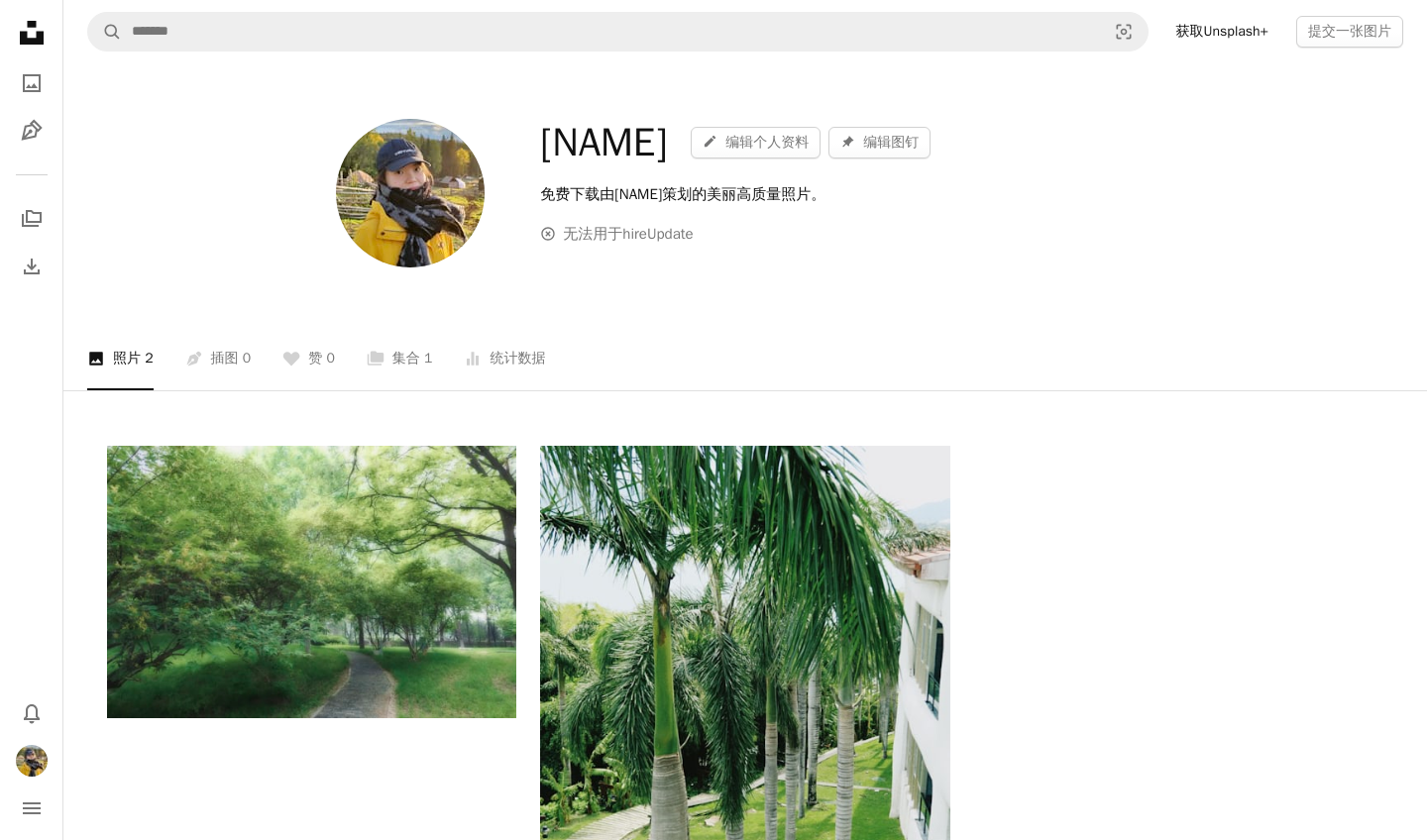 click at bounding box center (410, 193) 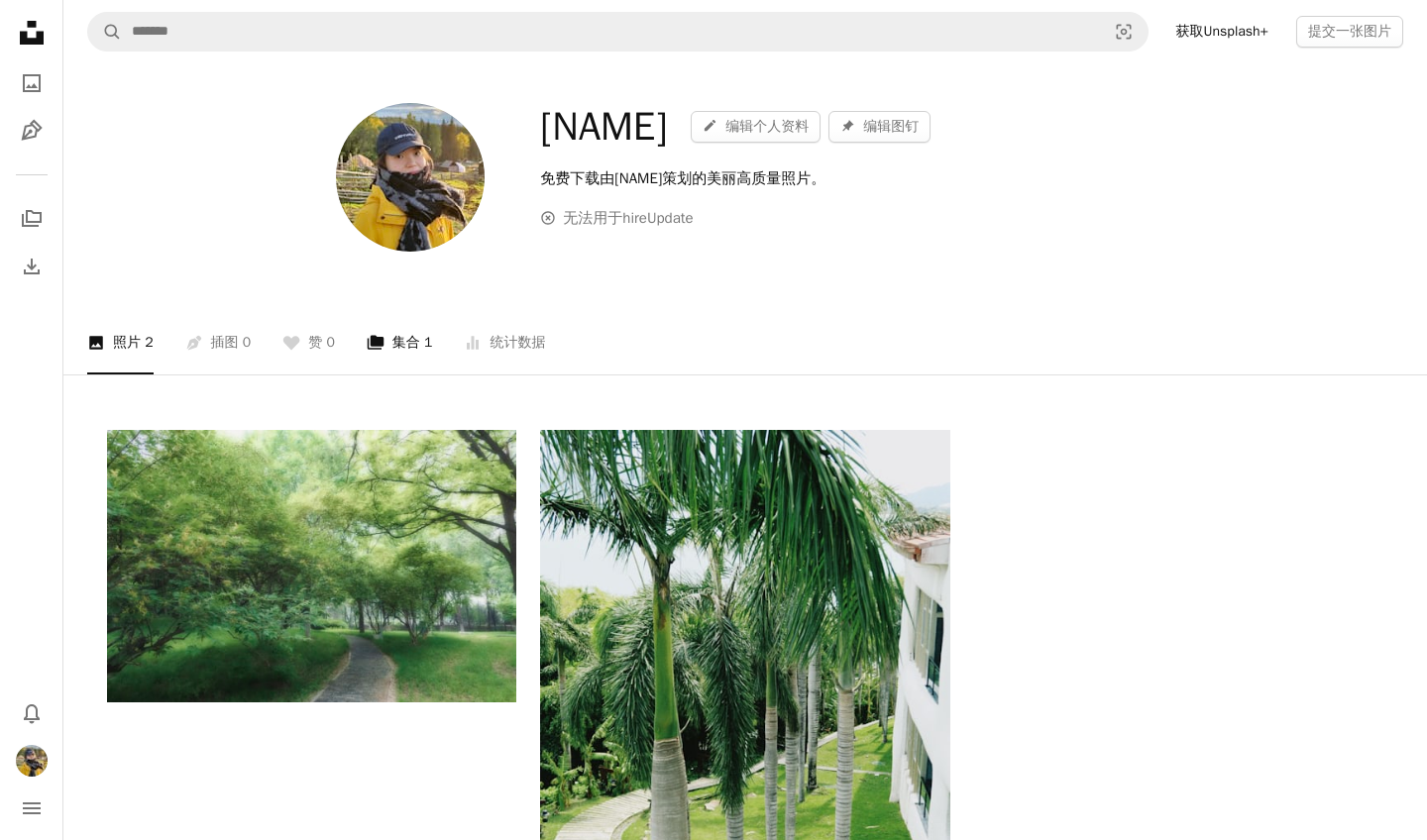 scroll, scrollTop: 0, scrollLeft: 0, axis: both 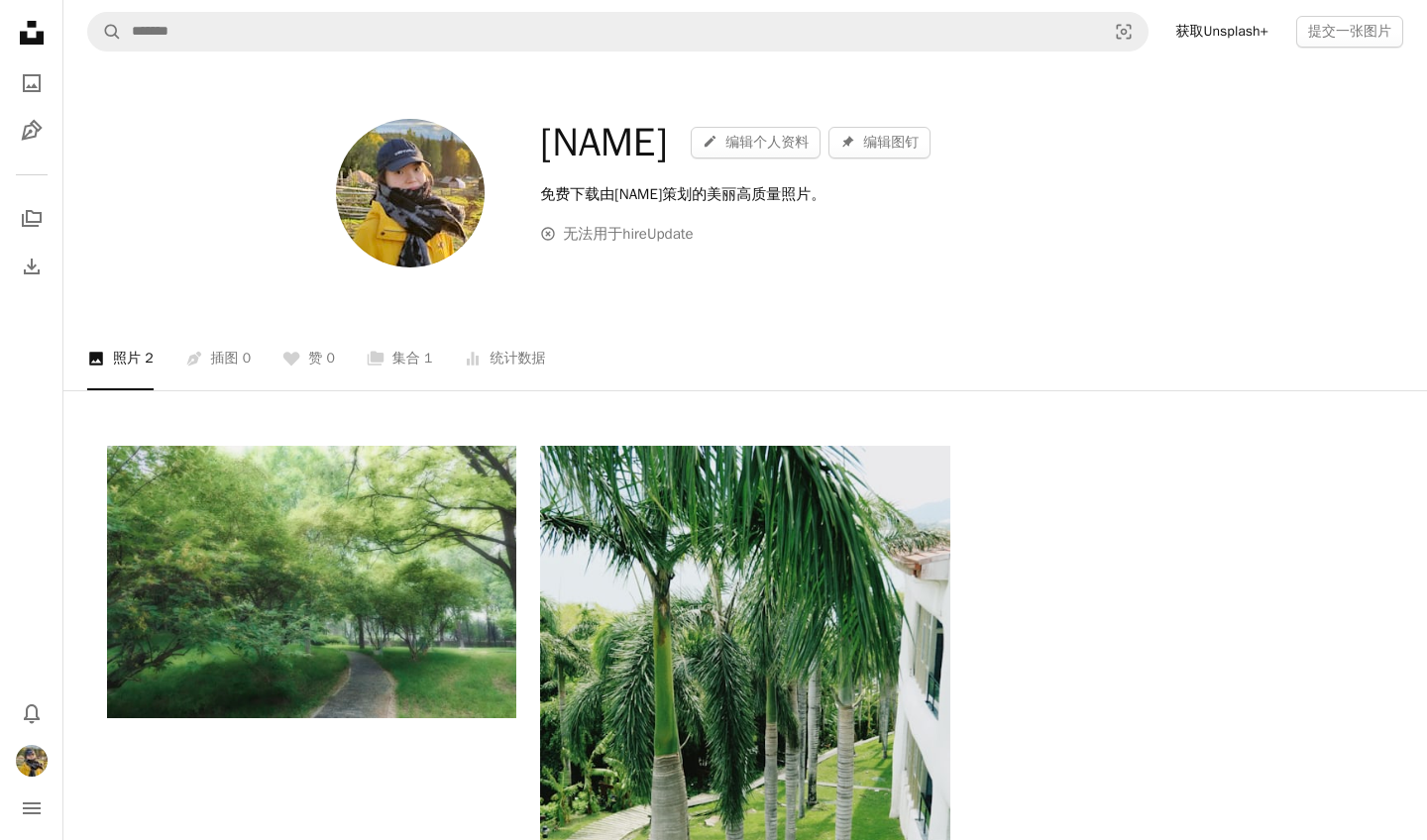 click on "Unsplash logo Unsplash Home" 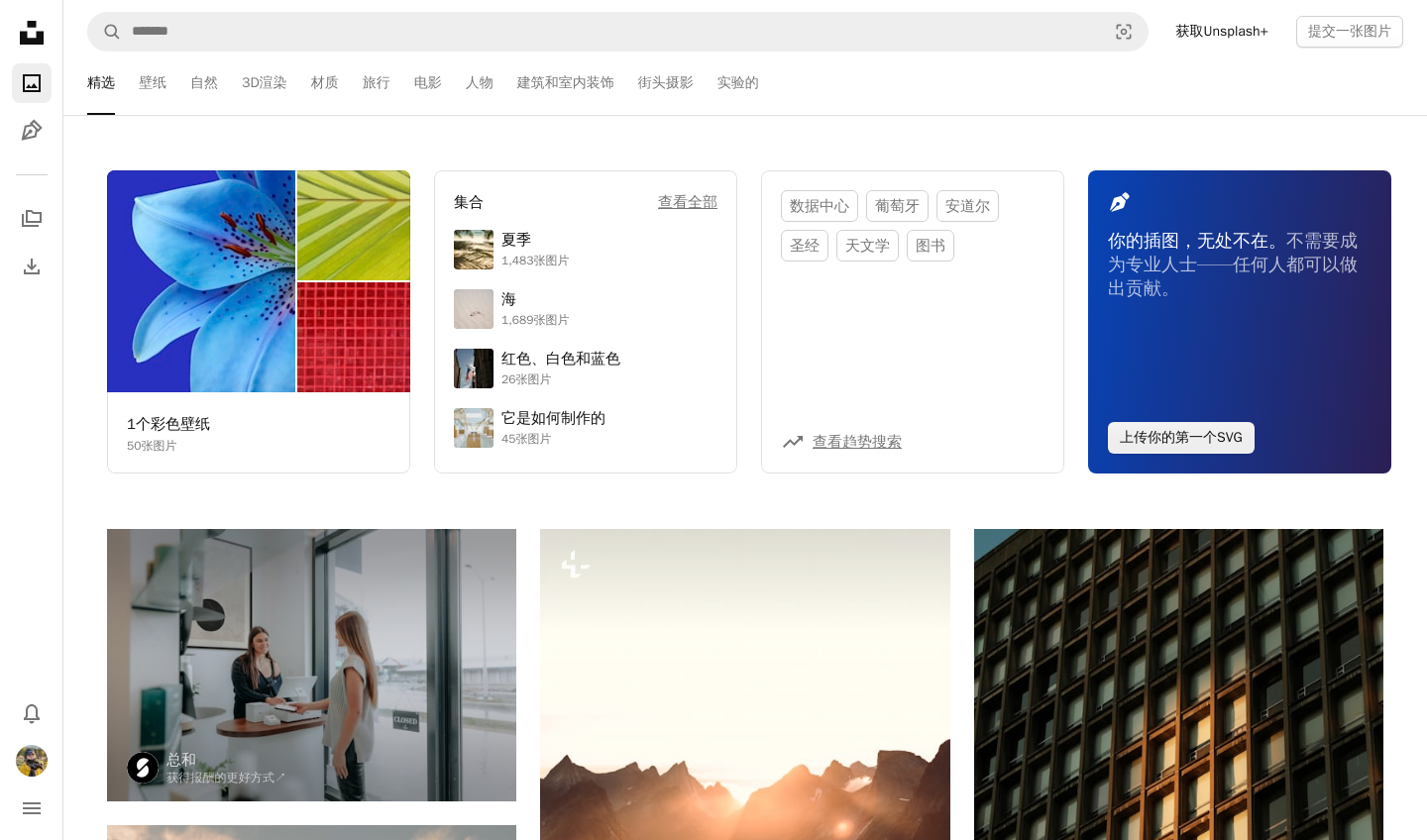 scroll, scrollTop: 0, scrollLeft: 0, axis: both 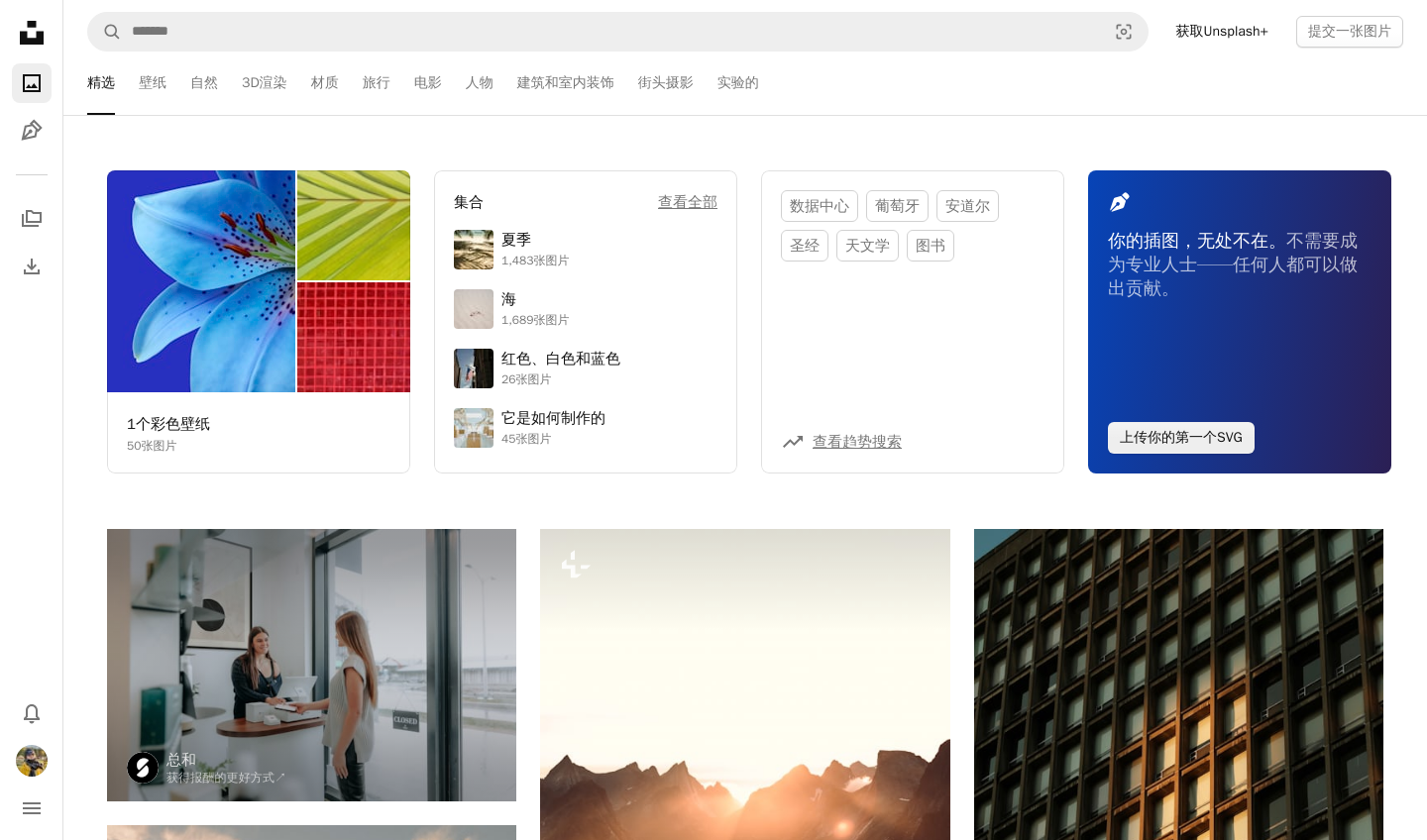 click on "上传你的第一个SVG" at bounding box center [1181, 438] 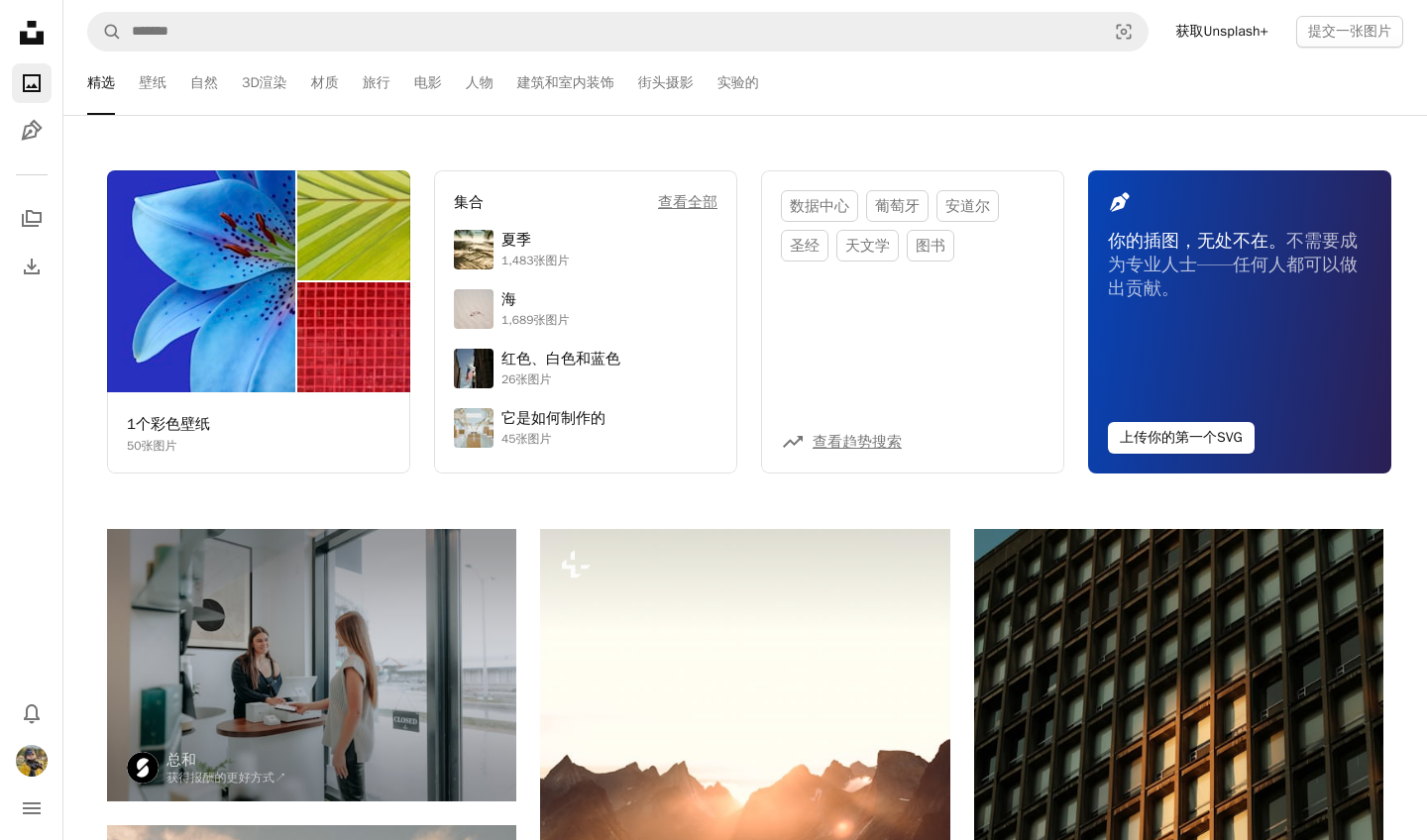 click at bounding box center [714, 7156] 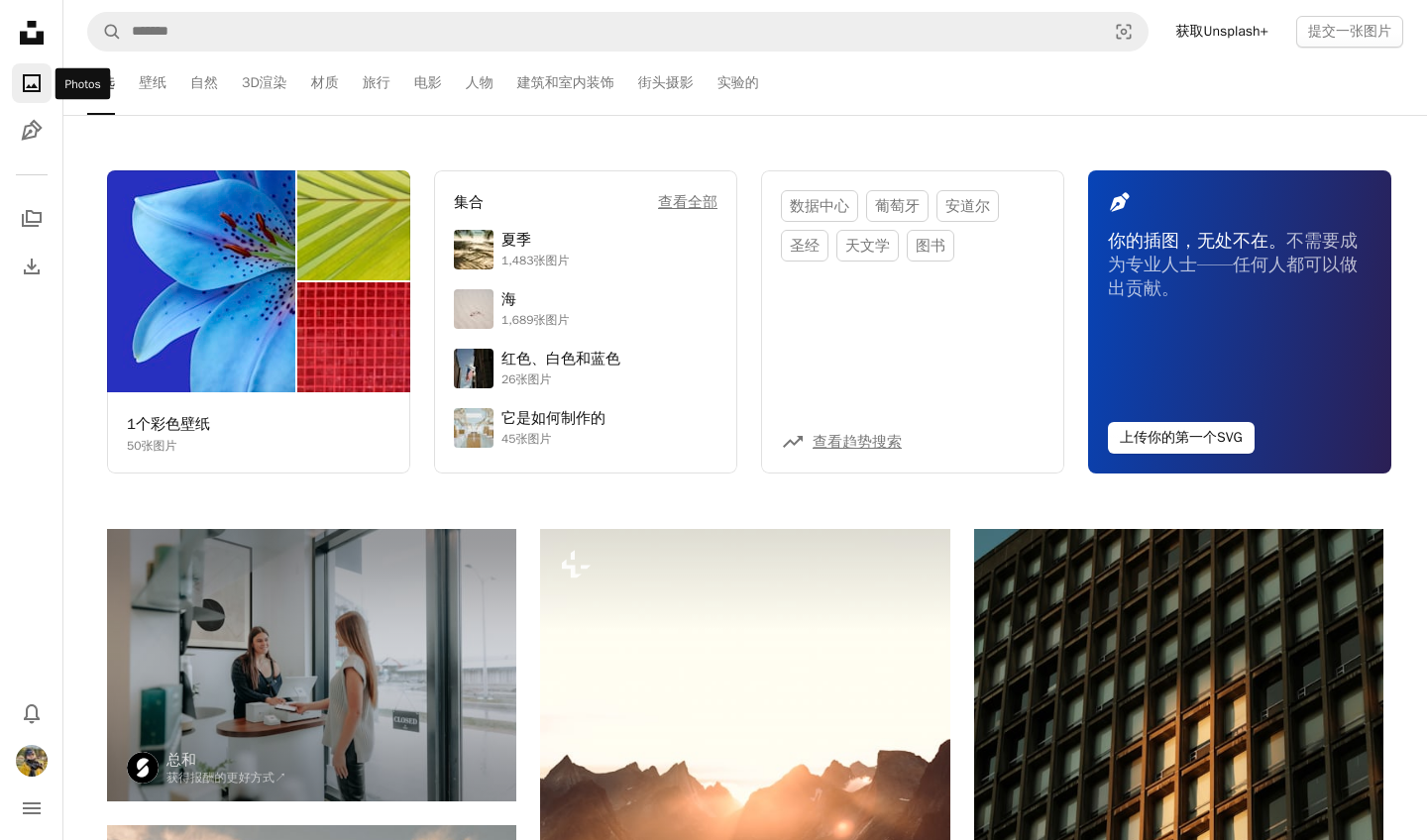 scroll, scrollTop: 0, scrollLeft: 0, axis: both 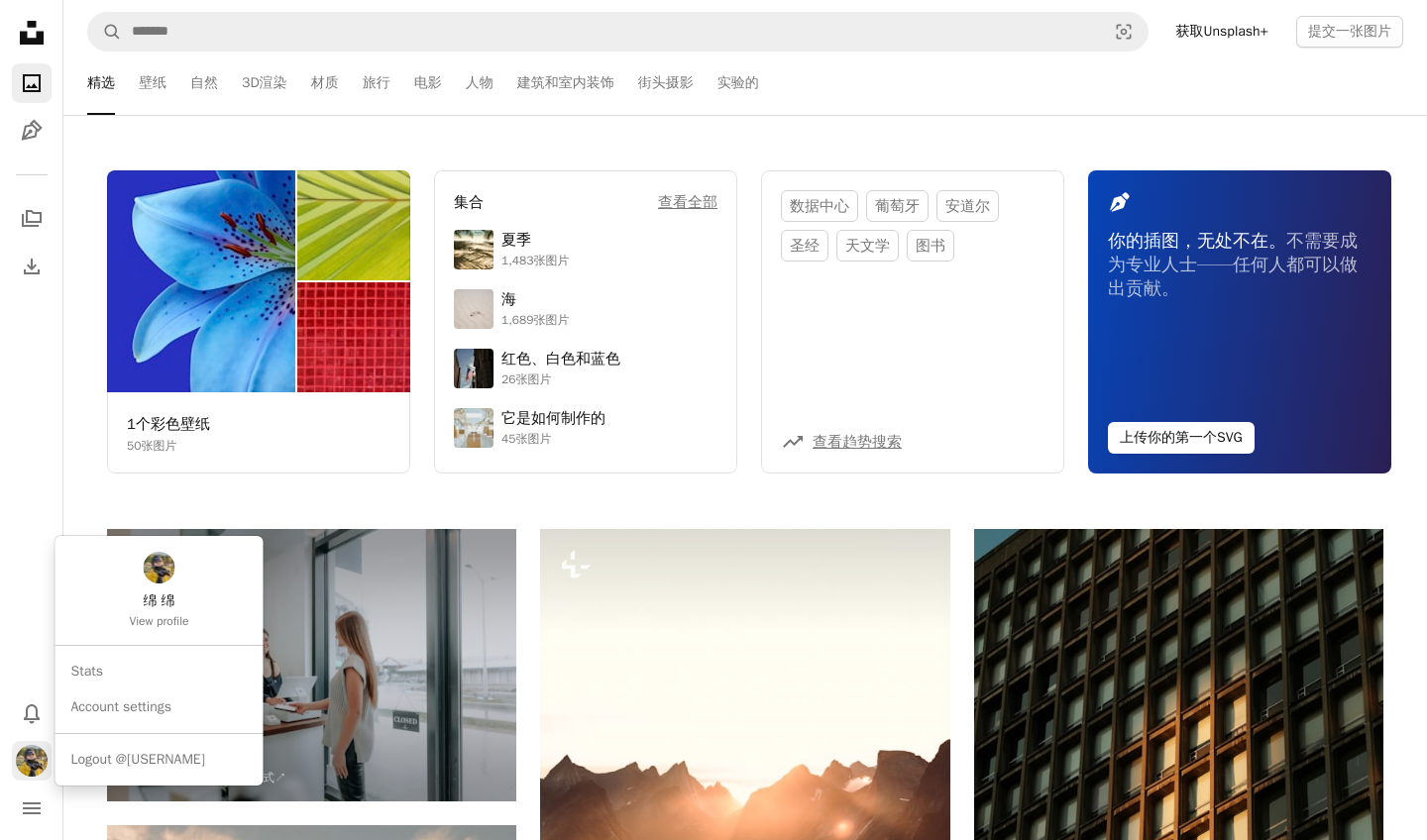 click at bounding box center [32, 761] 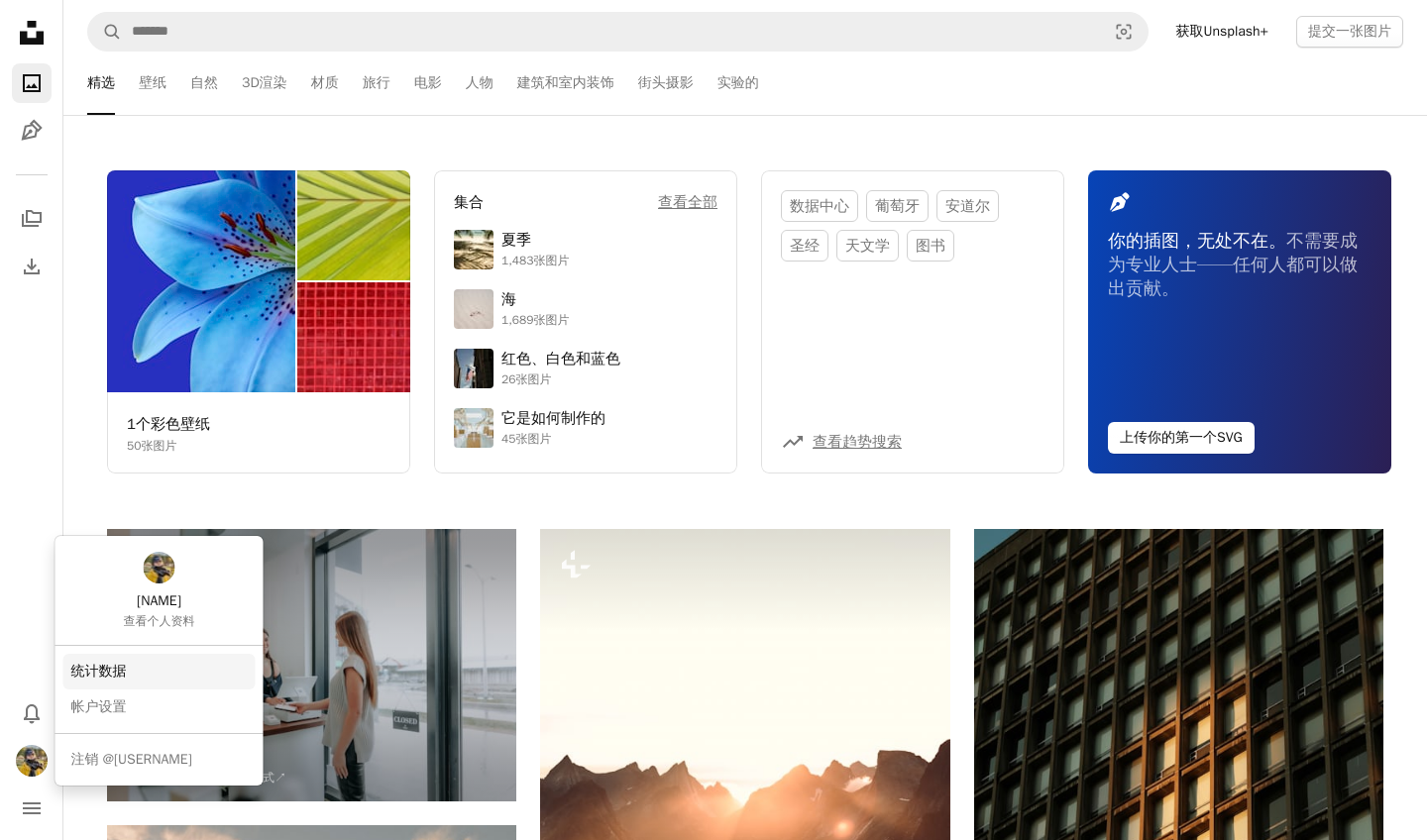 click on "统计数据" at bounding box center [160, 672] 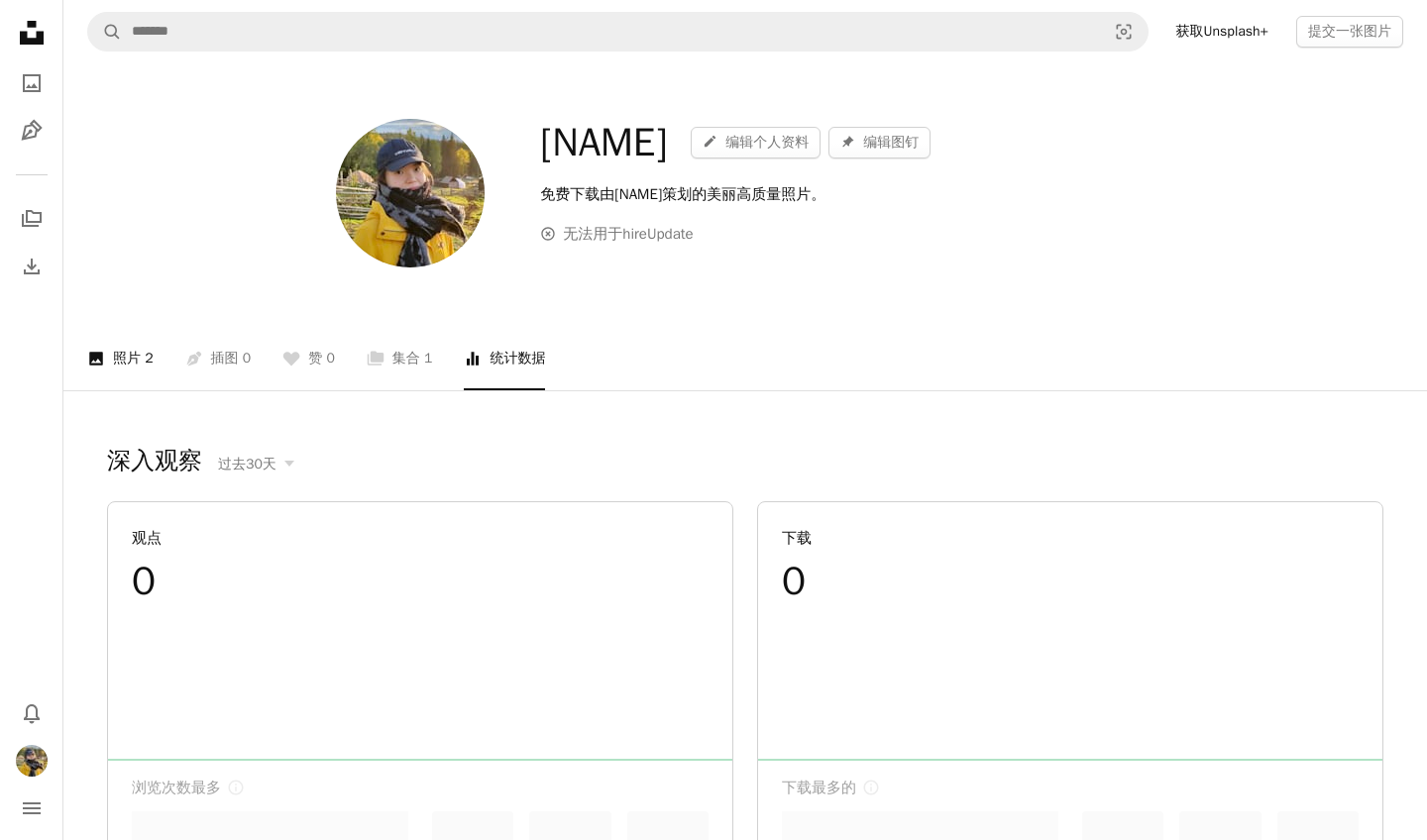 click on "A photo 照片   2" at bounding box center (120, 359) 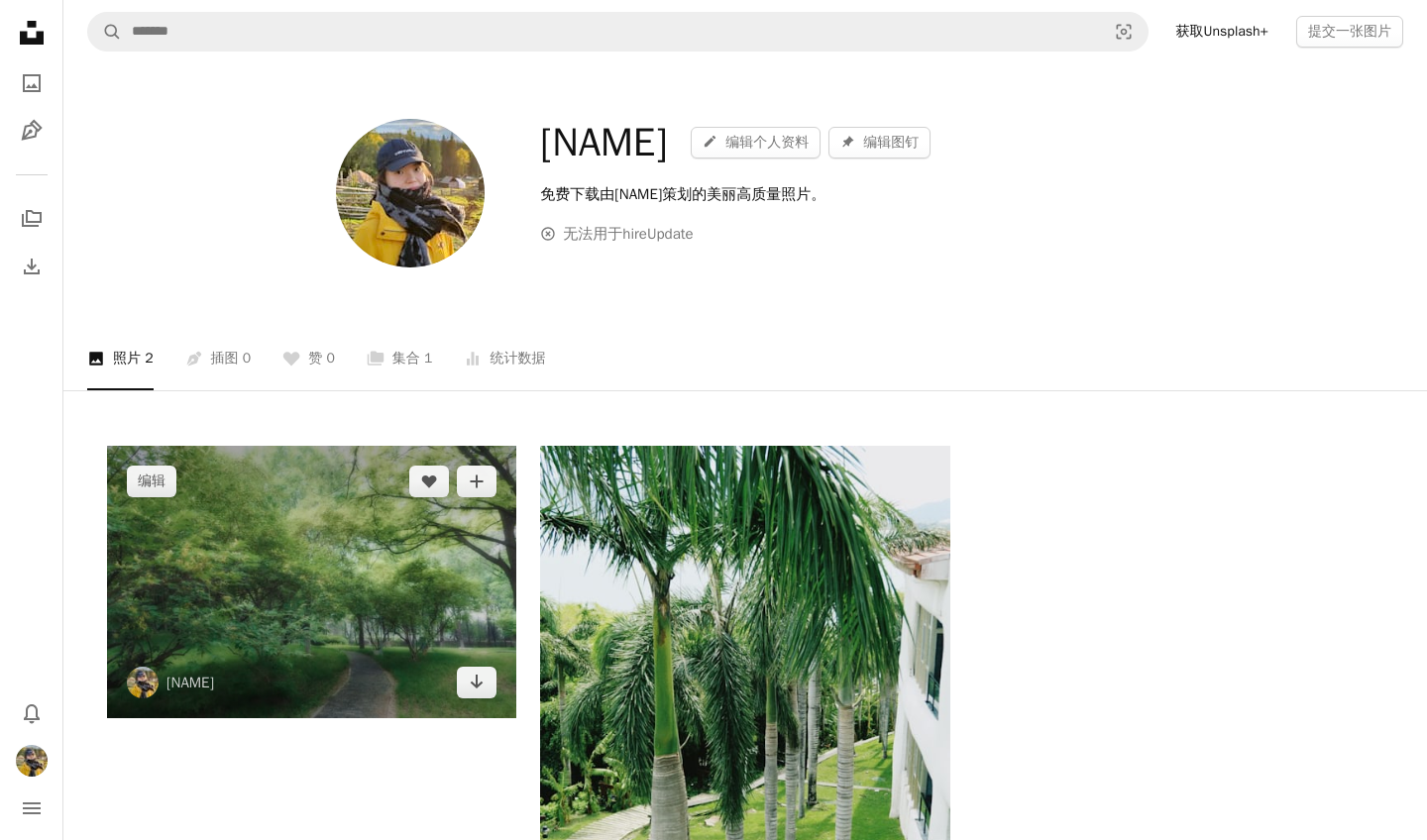 scroll, scrollTop: 0, scrollLeft: 0, axis: both 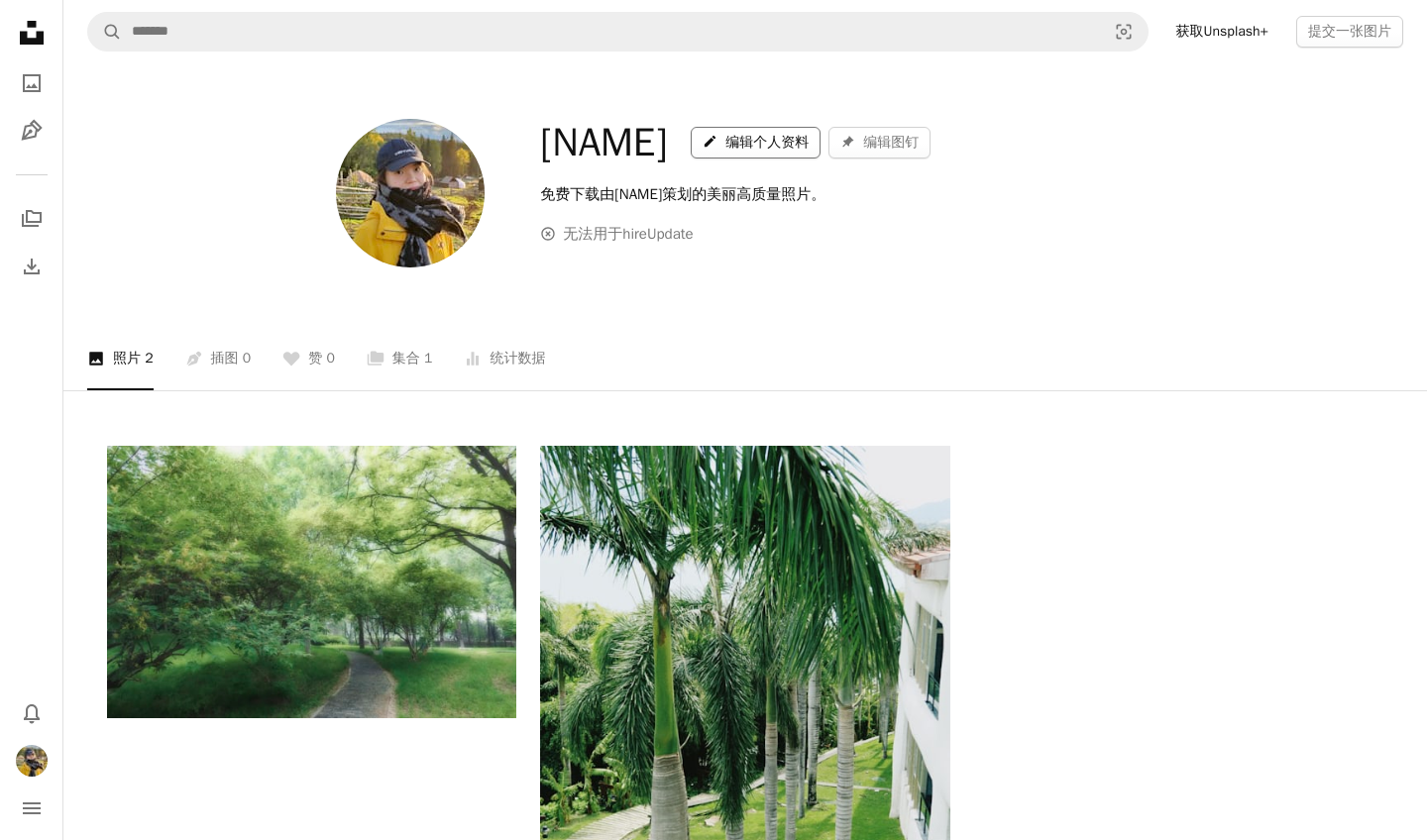 click on "A pencil 编辑个人资料" at bounding box center [755, 143] 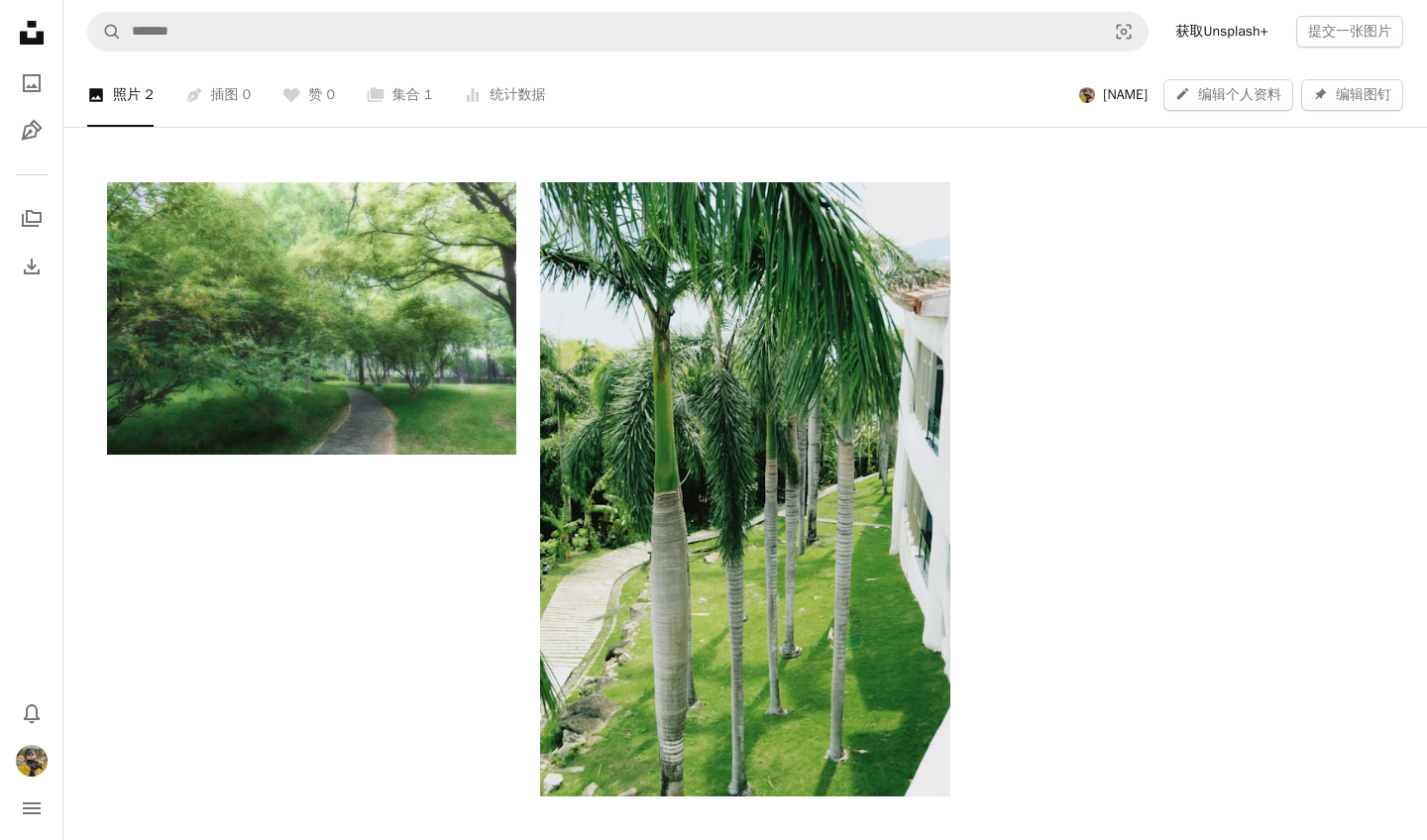 scroll, scrollTop: 246, scrollLeft: 0, axis: vertical 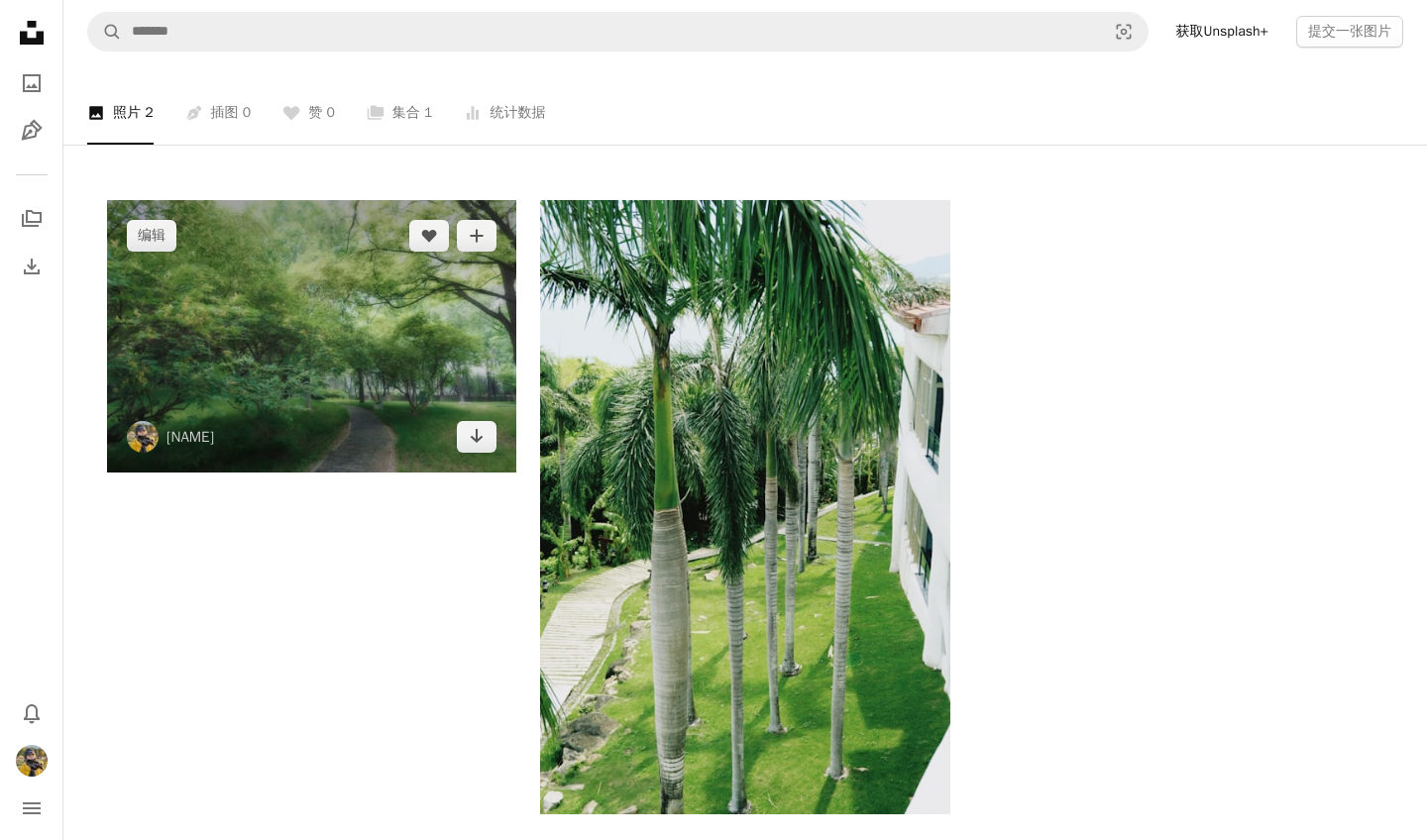 click at bounding box center [311, 336] 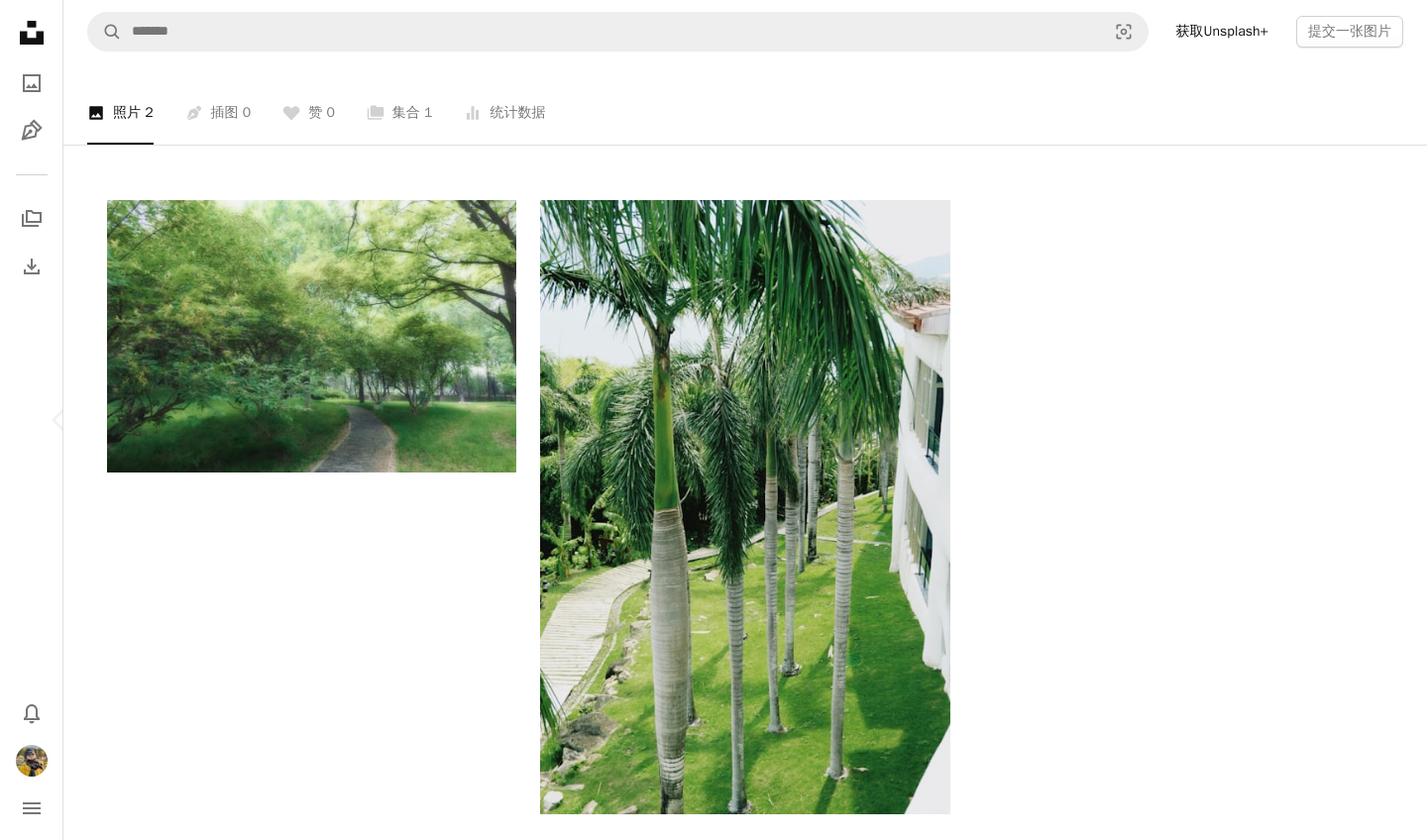 click on "Chevron right" at bounding box center (1368, 420) 